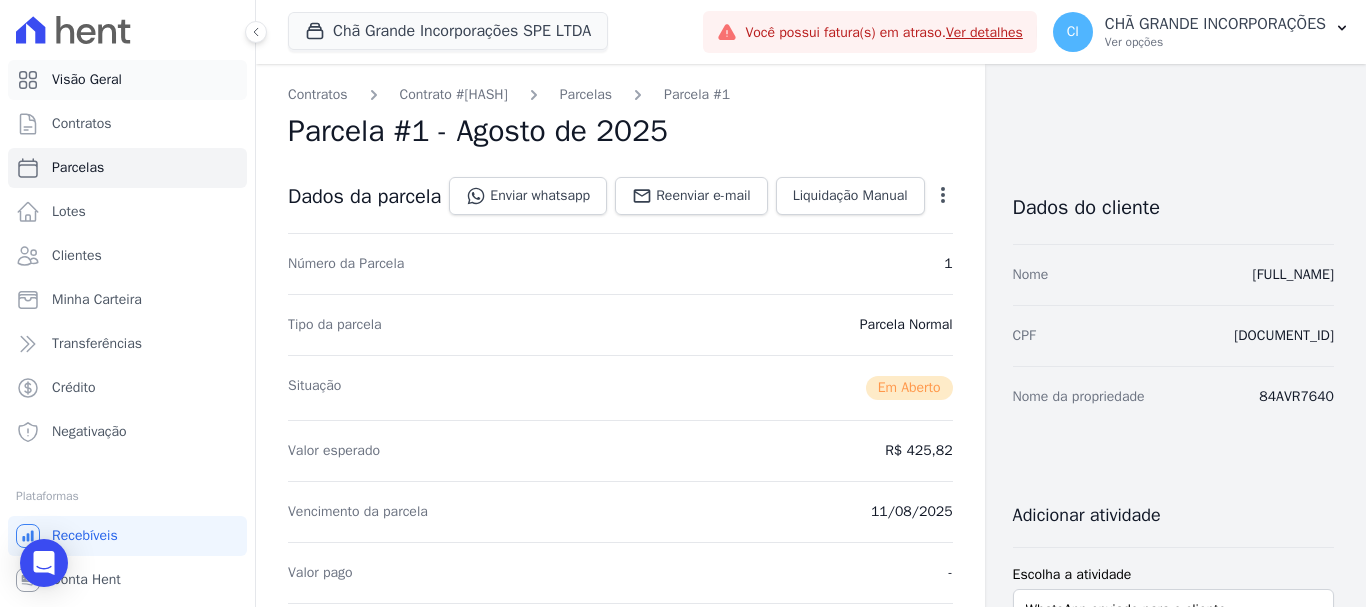 scroll, scrollTop: 0, scrollLeft: 0, axis: both 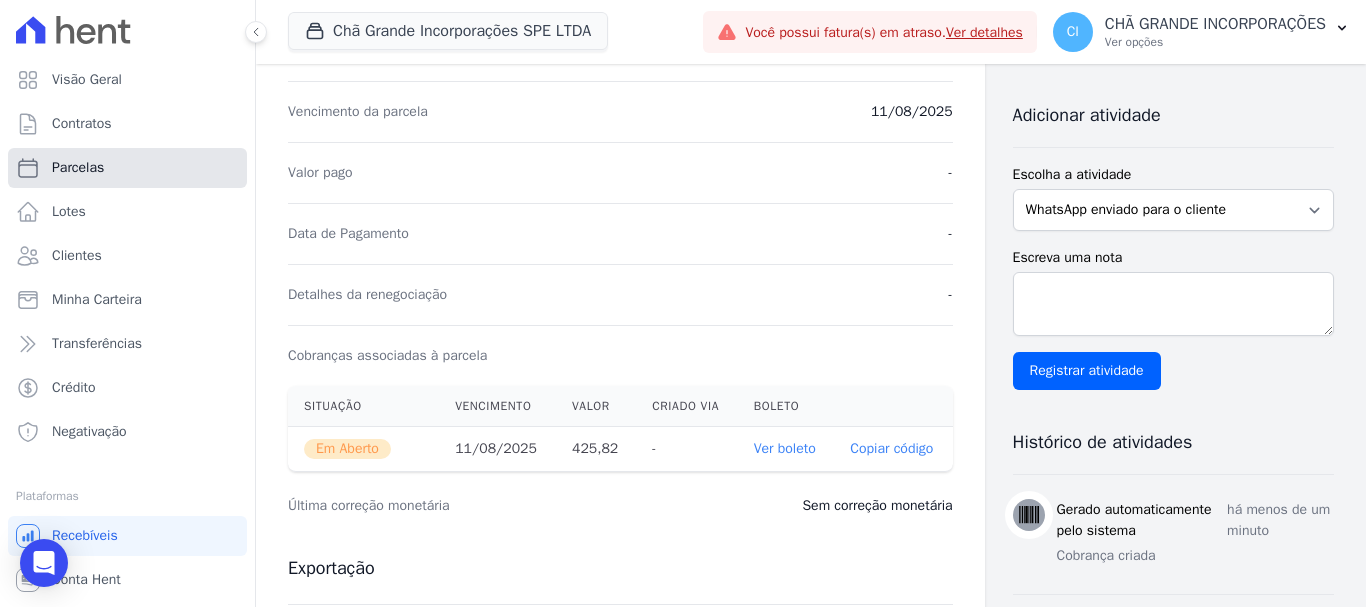 click on "Parcelas" at bounding box center [78, 168] 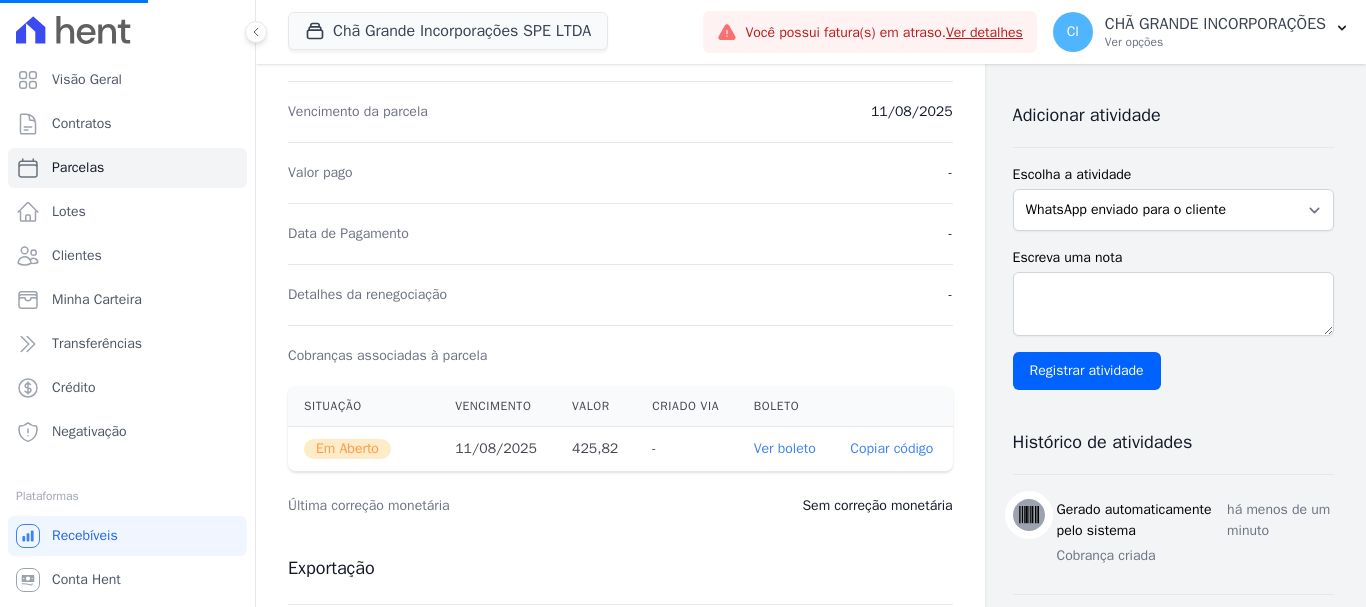 select 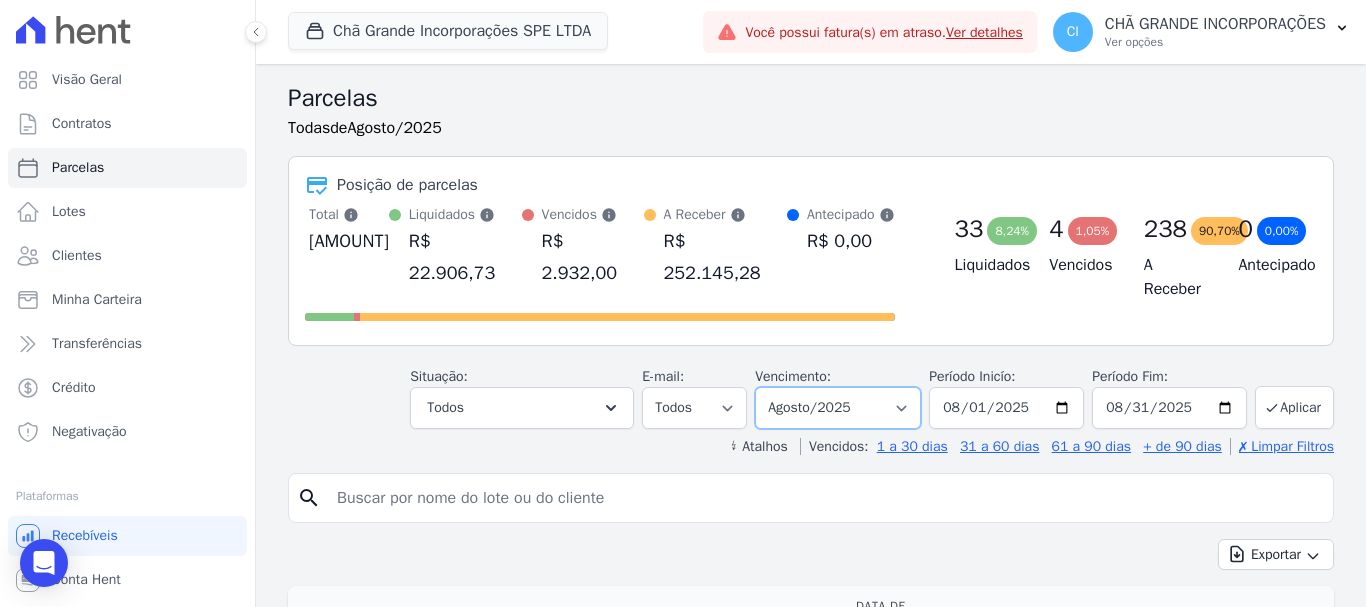 click on "Filtrar por período
────────
Todos os meses
Outubro/2019
Novembro/2019
Dezembro/2019
Janeiro/2020
Fevereiro/2020
Março/2020
Abril/2020
Maio/2020
Junho/2020
Julho/2020
Agosto/2020
Setembro/2020
Outubro/2020
Novembro/2020
Dezembro/2020
Janeiro/2021
Fevereiro/2021
Março/2021
Abril/2021
Maio/2021
Junho/2021
Julho/2021
Agosto/2021
Setembro/2021
Outubro/2021
Novembro/2021
Dezembro/2021
Janeiro/2022
Fevereiro/2022
Março/2022
Abril/2022
Maio/2022
Junho/2022
Julho/2022
Agosto/2022
Setembro/2022
Outubro/2022
Novembro/2022
Dezembro/2022
Janeiro/2023
Fevereiro/2023
Março/2023
Abril/2023
Maio/2023
Junho/2023
Julho/2023
Agosto/2023
Setembro/2023
Outubro/2023
Novembro/2023
Dezembro/2023
Janeiro/2024
Fevereiro/2024
Março/2024
Abril/2024
Maio/2024
Junho/2024
Julho/2024
Agosto/2024
Setembro/2024
Outubro/2024
Novembro/2024
Dezembro/2024
Janeiro/2025" at bounding box center [838, 408] 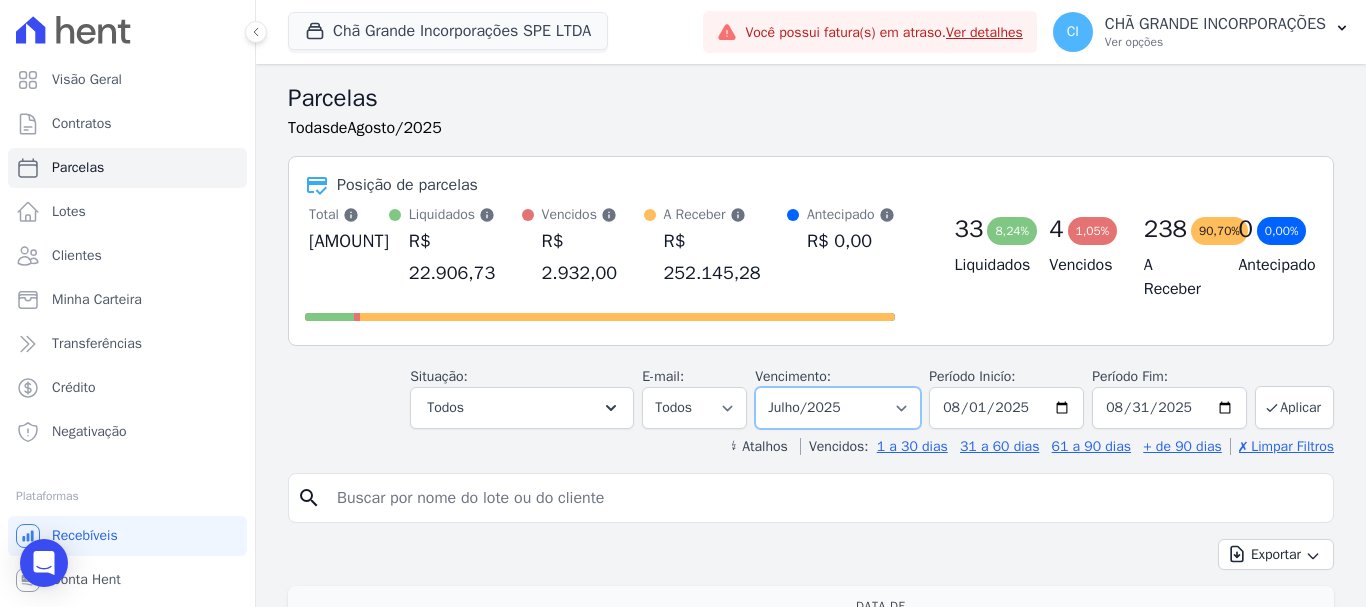 click on "Filtrar por período
────────
Todos os meses
Outubro/2019
Novembro/2019
Dezembro/2019
Janeiro/2020
Fevereiro/2020
Março/2020
Abril/2020
Maio/2020
Junho/2020
Julho/2020
Agosto/2020
Setembro/2020
Outubro/2020
Novembro/2020
Dezembro/2020
Janeiro/2021
Fevereiro/2021
Março/2021
Abril/2021
Maio/2021
Junho/2021
Julho/2021
Agosto/2021
Setembro/2021
Outubro/2021
Novembro/2021
Dezembro/2021
Janeiro/2022
Fevereiro/2022
Março/2022
Abril/2022
Maio/2022
Junho/2022
Julho/2022
Agosto/2022
Setembro/2022
Outubro/2022
Novembro/2022
Dezembro/2022
Janeiro/2023
Fevereiro/2023
Março/2023
Abril/2023
Maio/2023
Junho/2023
Julho/2023
Agosto/2023
Setembro/2023
Outubro/2023
Novembro/2023
Dezembro/2023
Janeiro/2024
Fevereiro/2024
Março/2024
Abril/2024
Maio/2024
Junho/2024
Julho/2024
Agosto/2024
Setembro/2024
Outubro/2024
Novembro/2024
Dezembro/2024
Janeiro/2025" at bounding box center (838, 408) 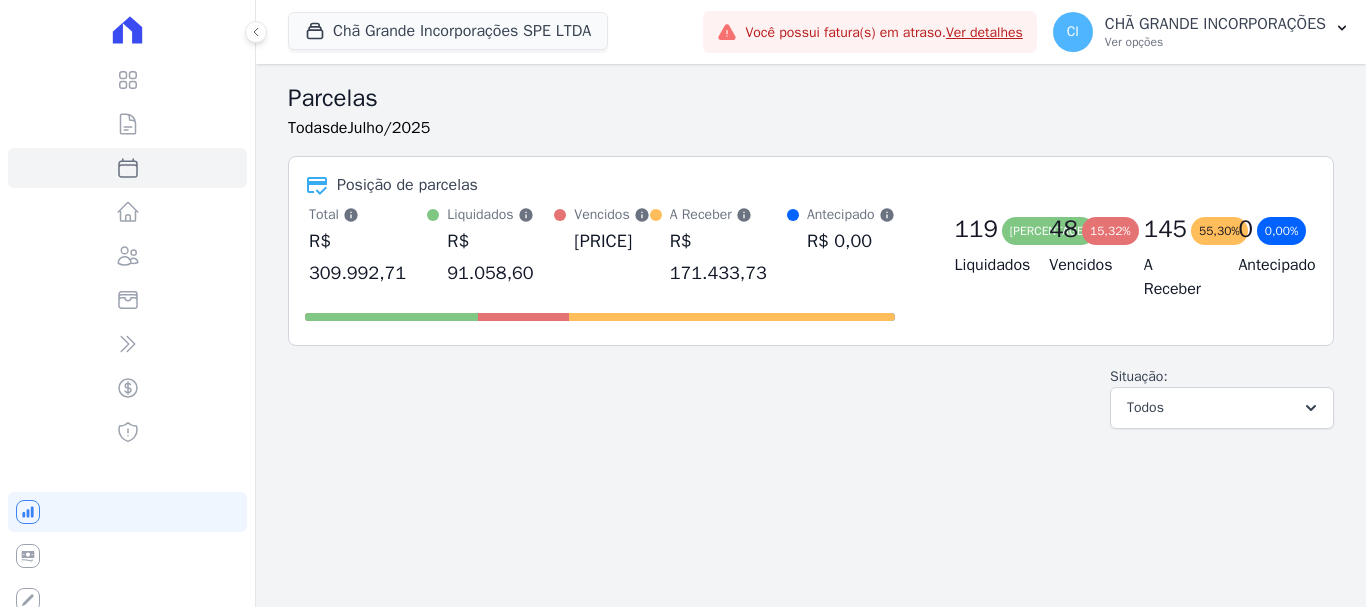 select 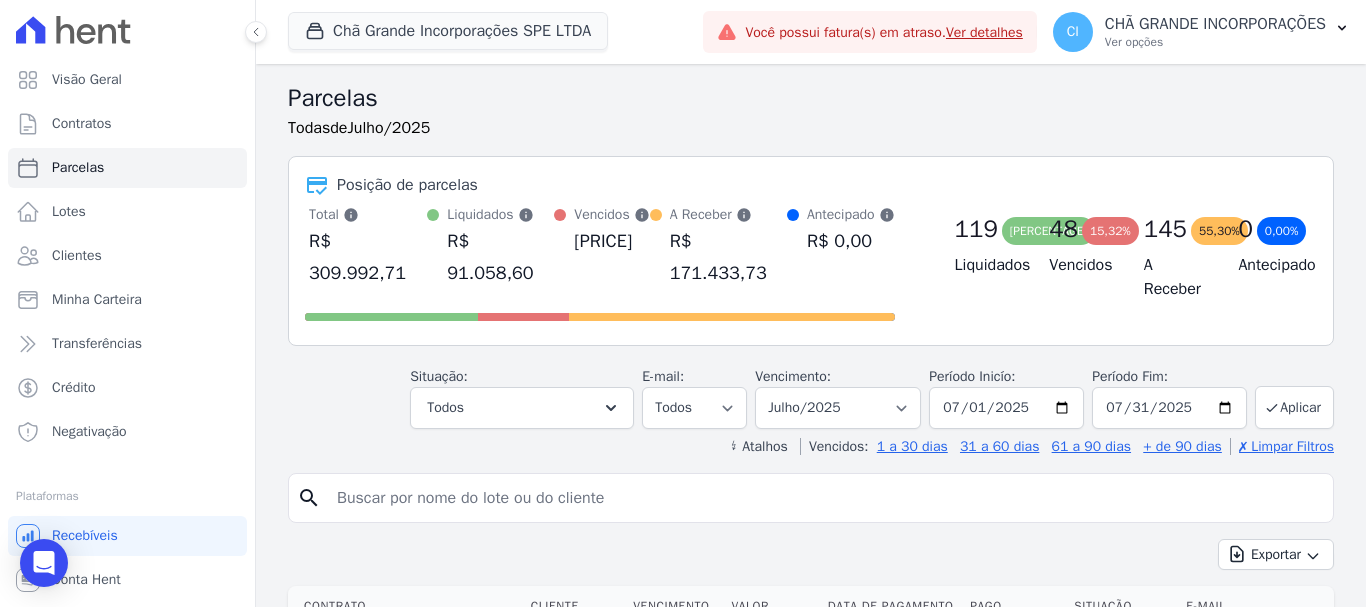 click at bounding box center [825, 498] 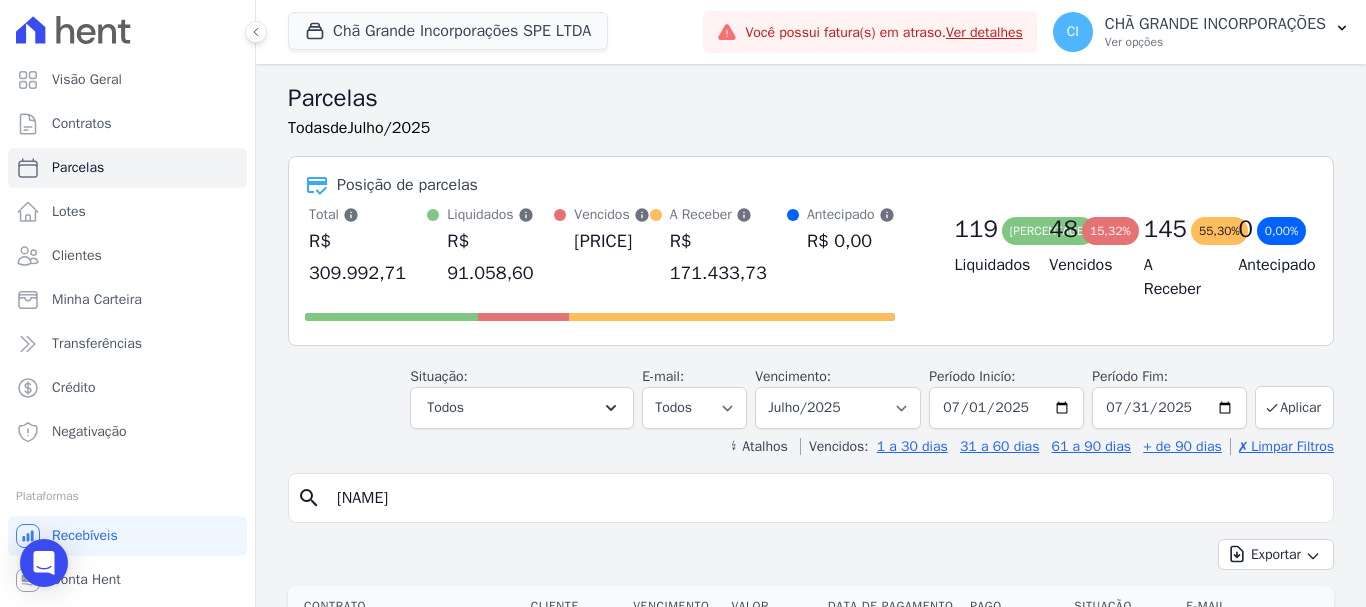type on "widson" 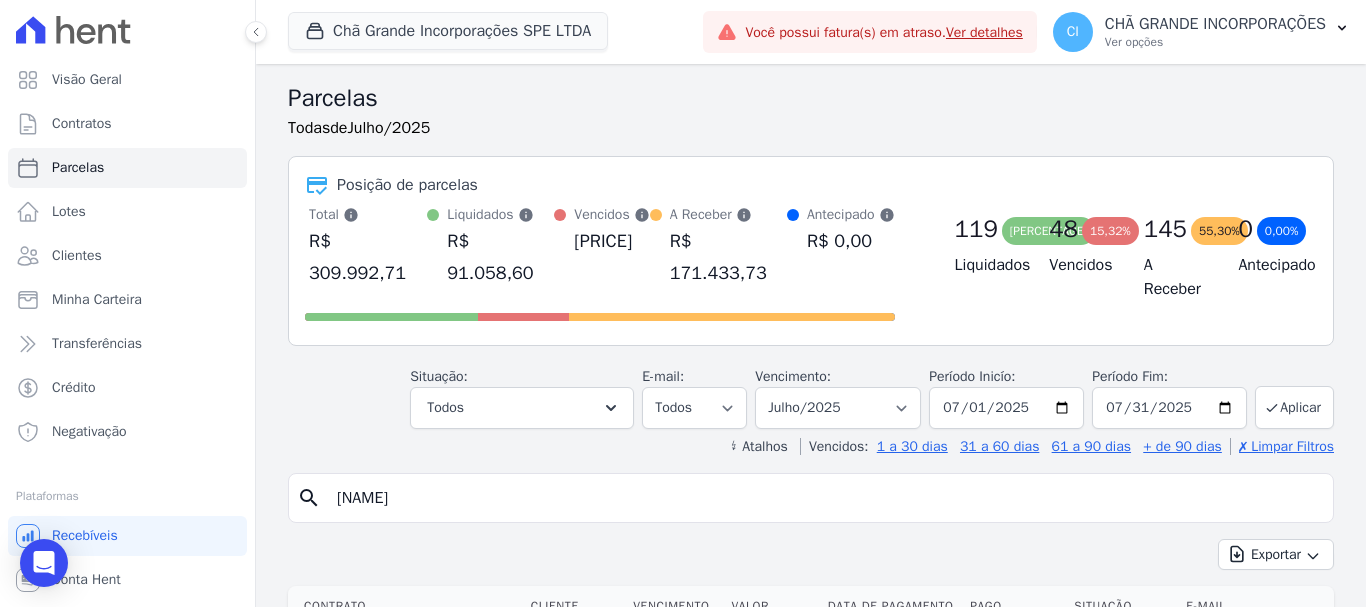 select 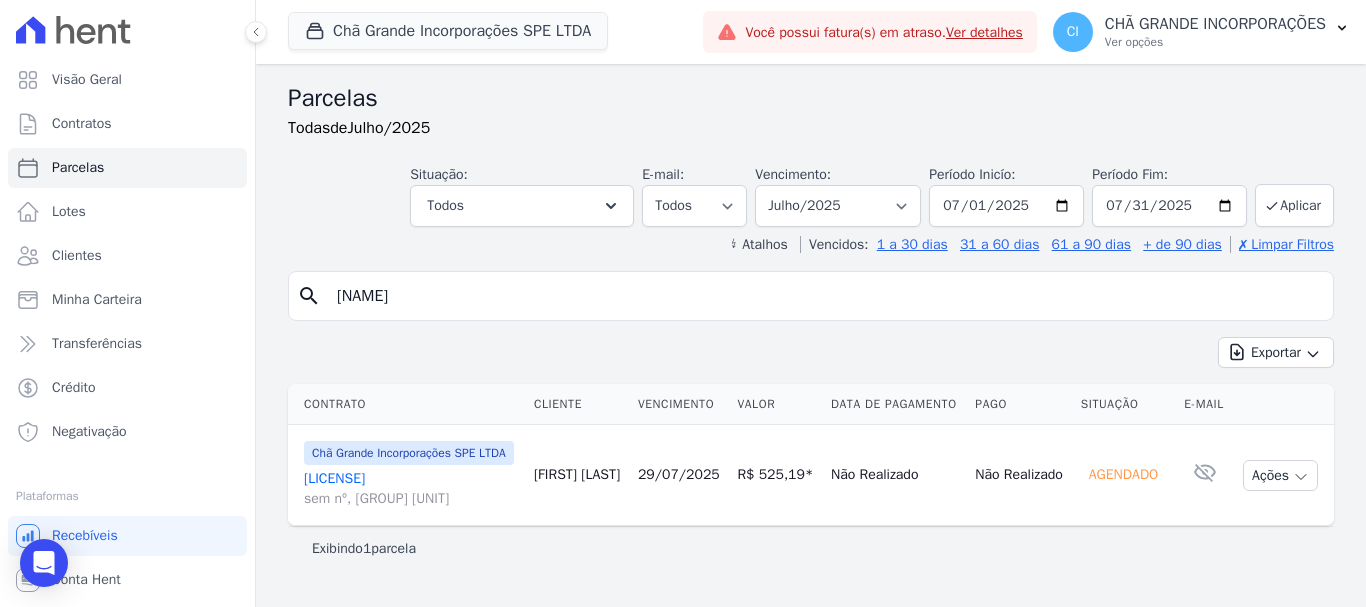 scroll, scrollTop: 16, scrollLeft: 0, axis: vertical 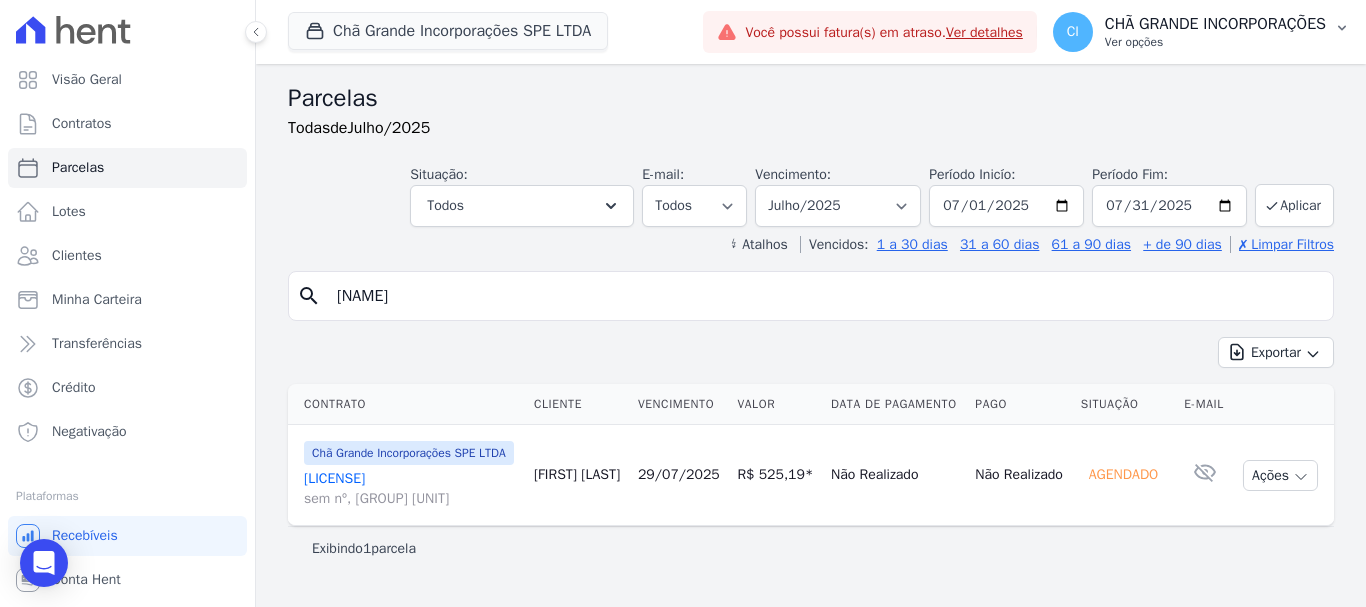 click on "Ver opções" at bounding box center [1215, 42] 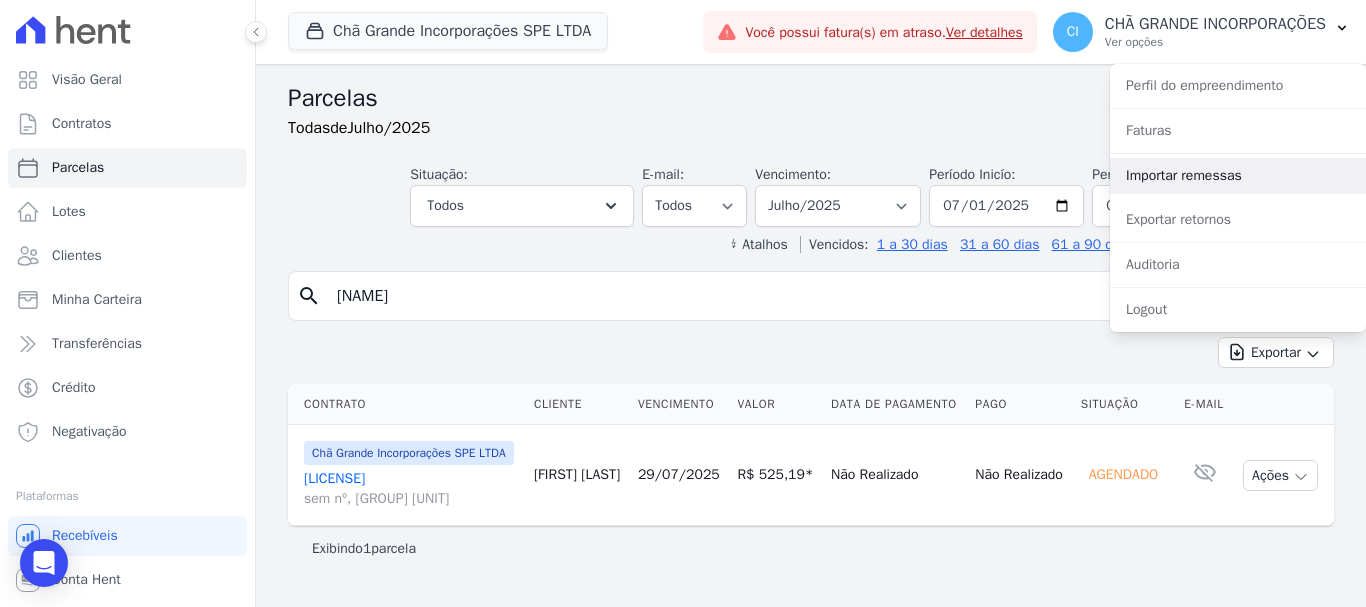click on "Importar remessas" at bounding box center (1238, 176) 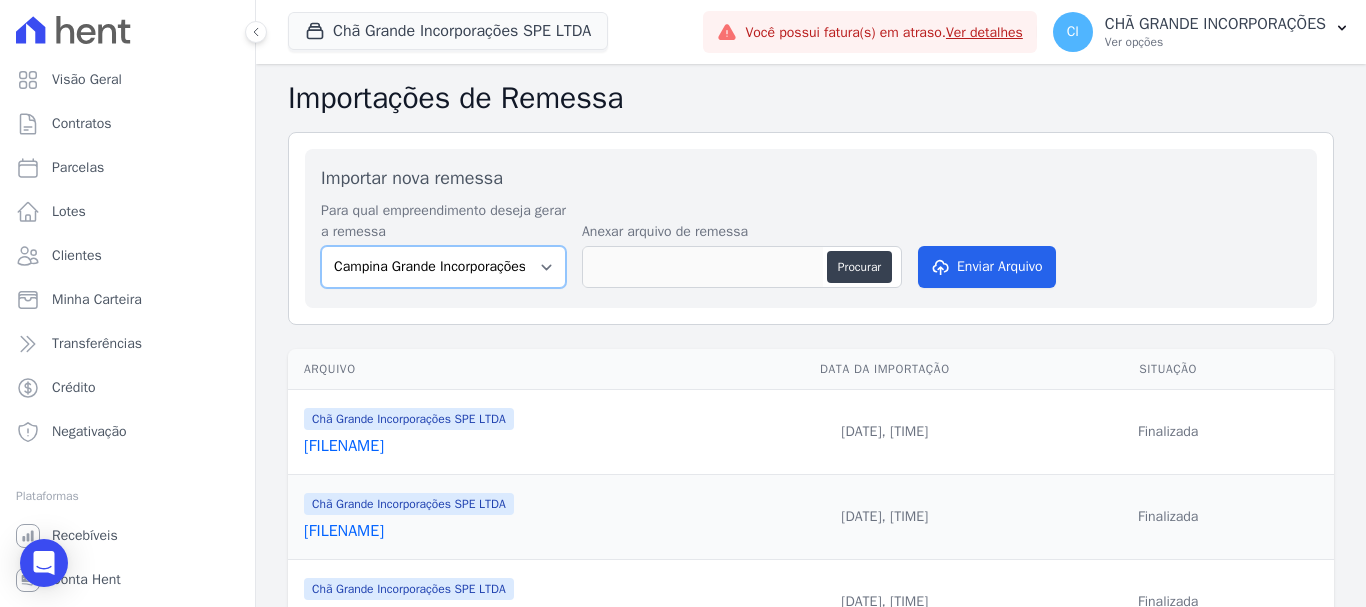 click on "Campina Grande Incorporações SPE LTDA
Chã Grande Incorporações SPE LTDA
Gravatá Incorporações
PEC Imobiliária LTDA
Santa Rita Incorporações" at bounding box center (443, 267) 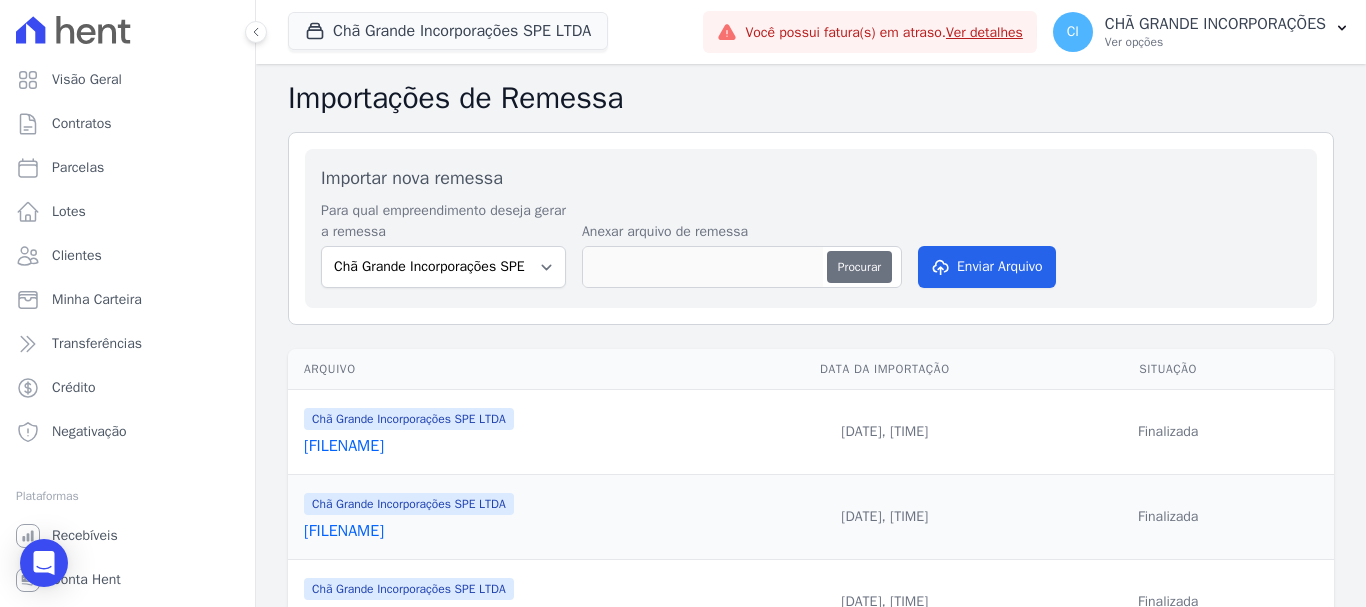 click on "Procurar" at bounding box center [859, 267] 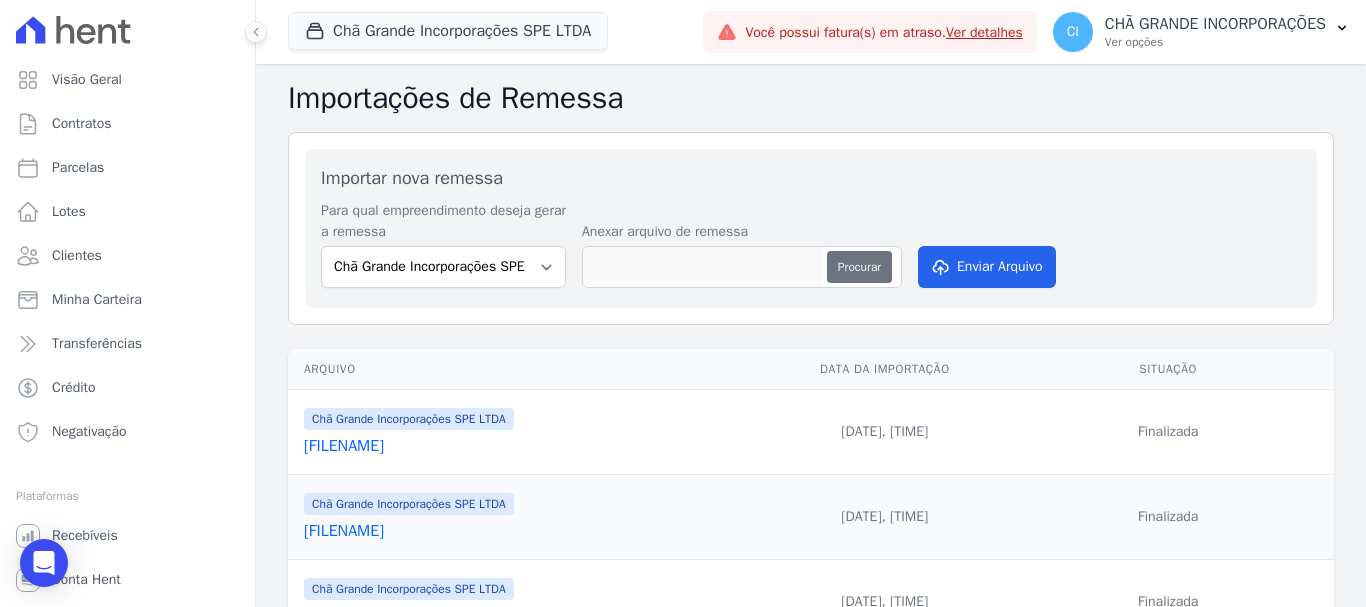 type on "[FILENAME]" 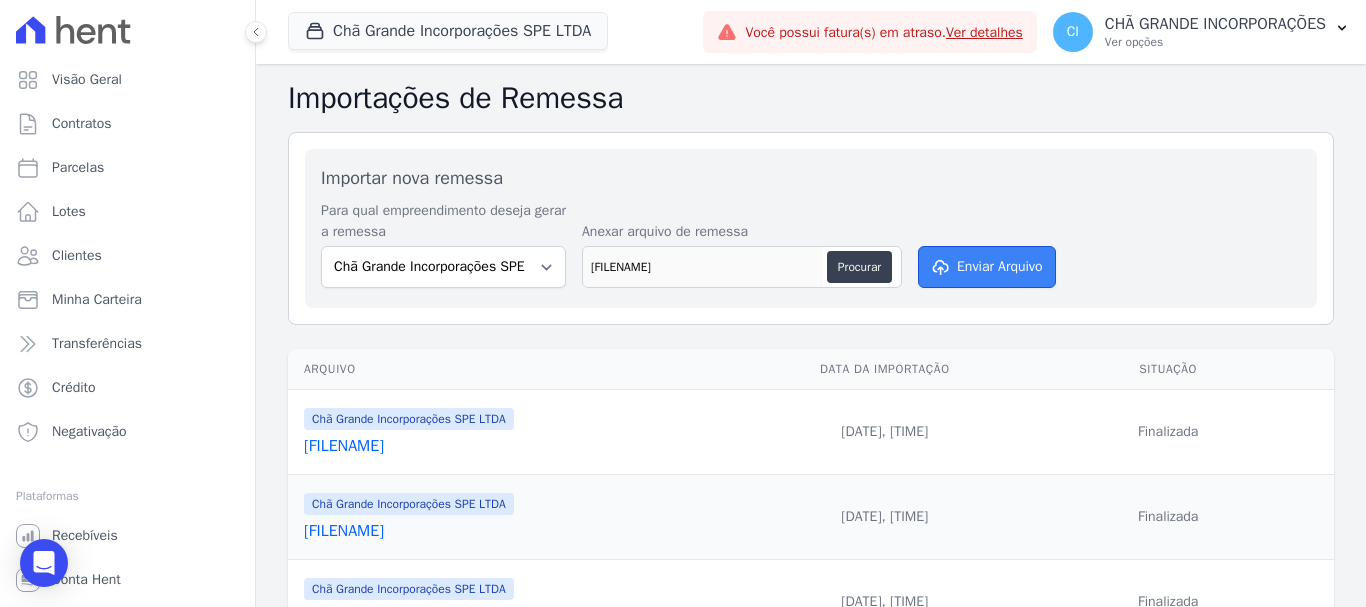 click on "Enviar Arquivo" at bounding box center [987, 267] 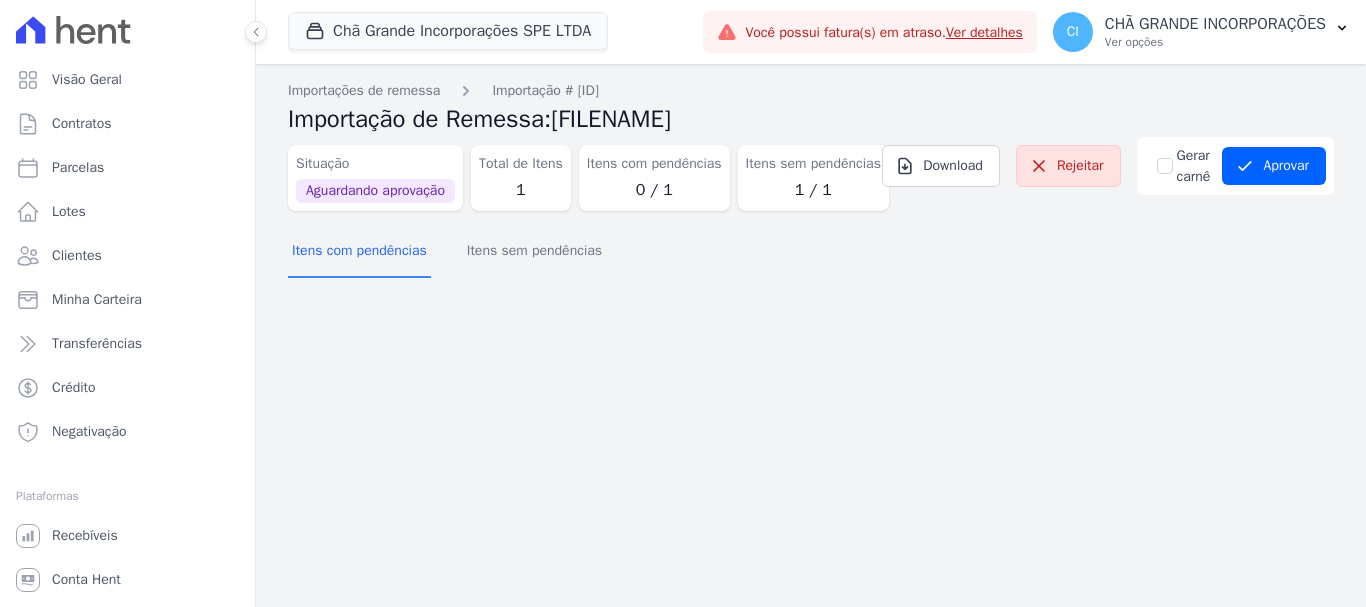 scroll, scrollTop: 0, scrollLeft: 0, axis: both 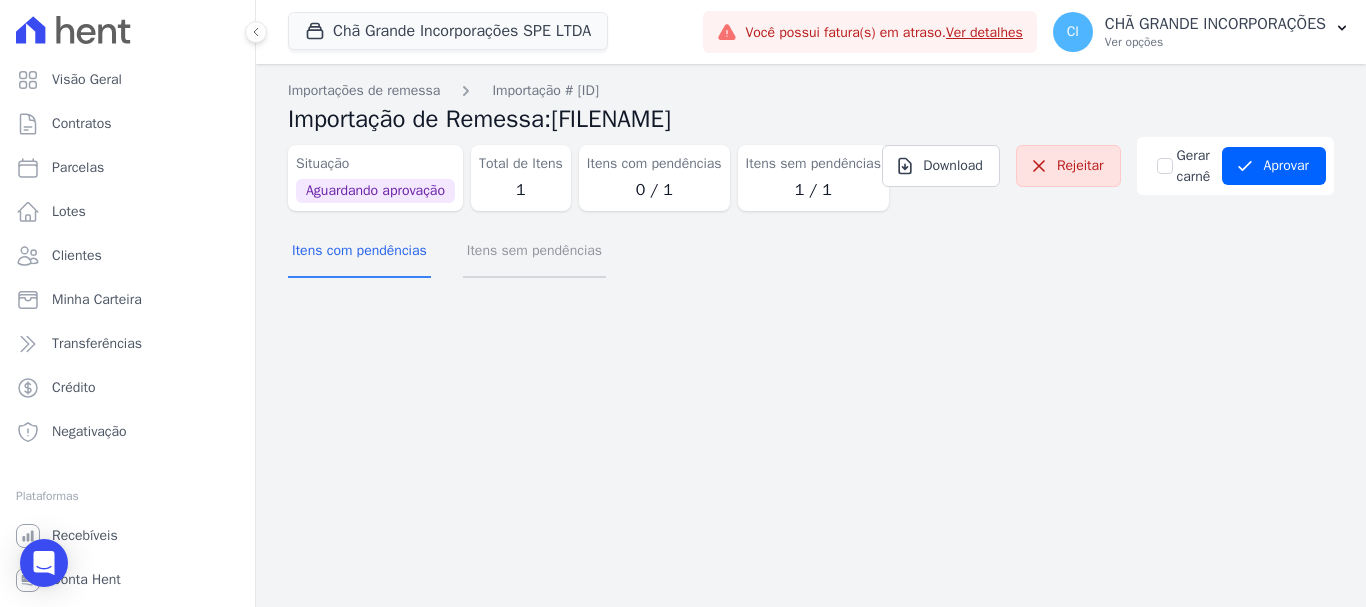 click on "Itens sem pendências" at bounding box center (534, 252) 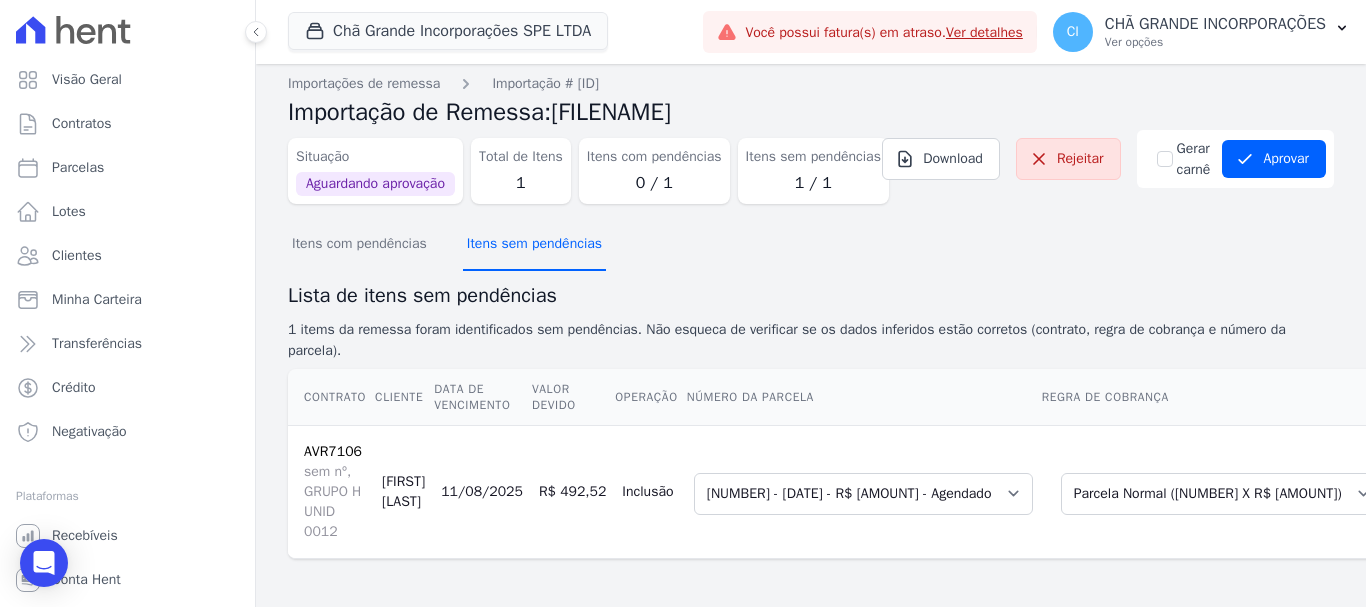 scroll, scrollTop: 95, scrollLeft: 0, axis: vertical 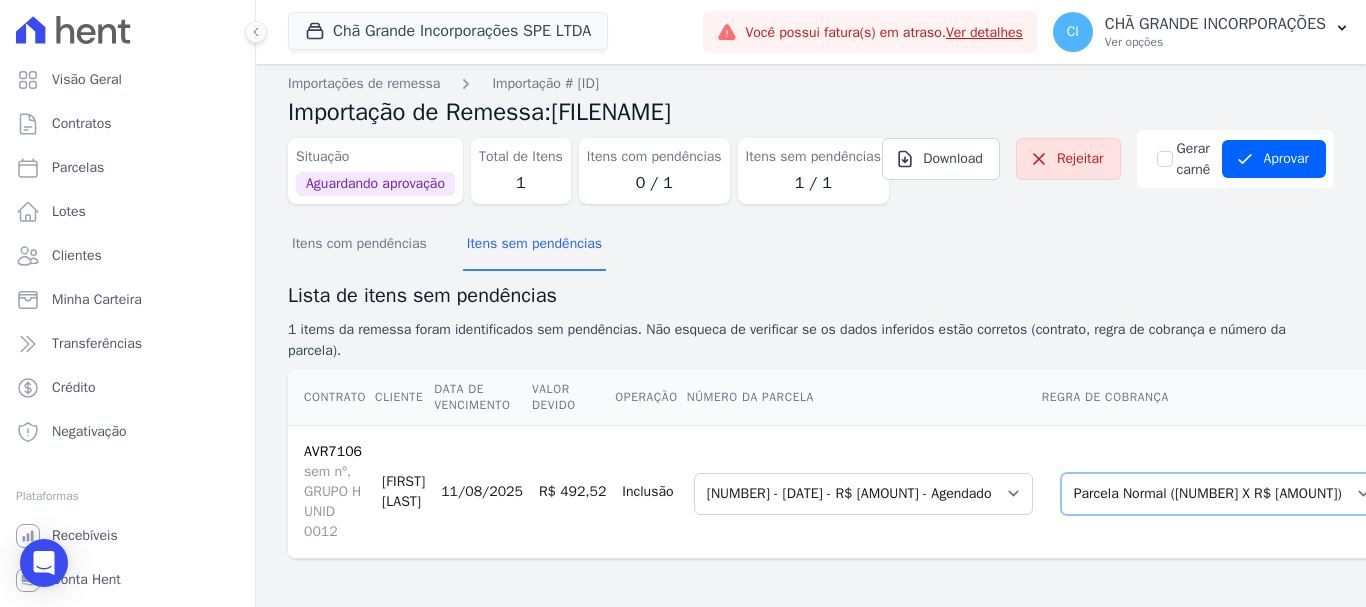 click on "Selecione uma
Nova Parcela Avulsa
Parcela Avulsa Existente
Sinal ([NUMBER] X R$ [AMOUNT])
Intercalada ([NUMBER] X R$ [AMOUNT])
Parcela Normal ([NUMBER] X R$ [AMOUNT])" at bounding box center [1222, 494] 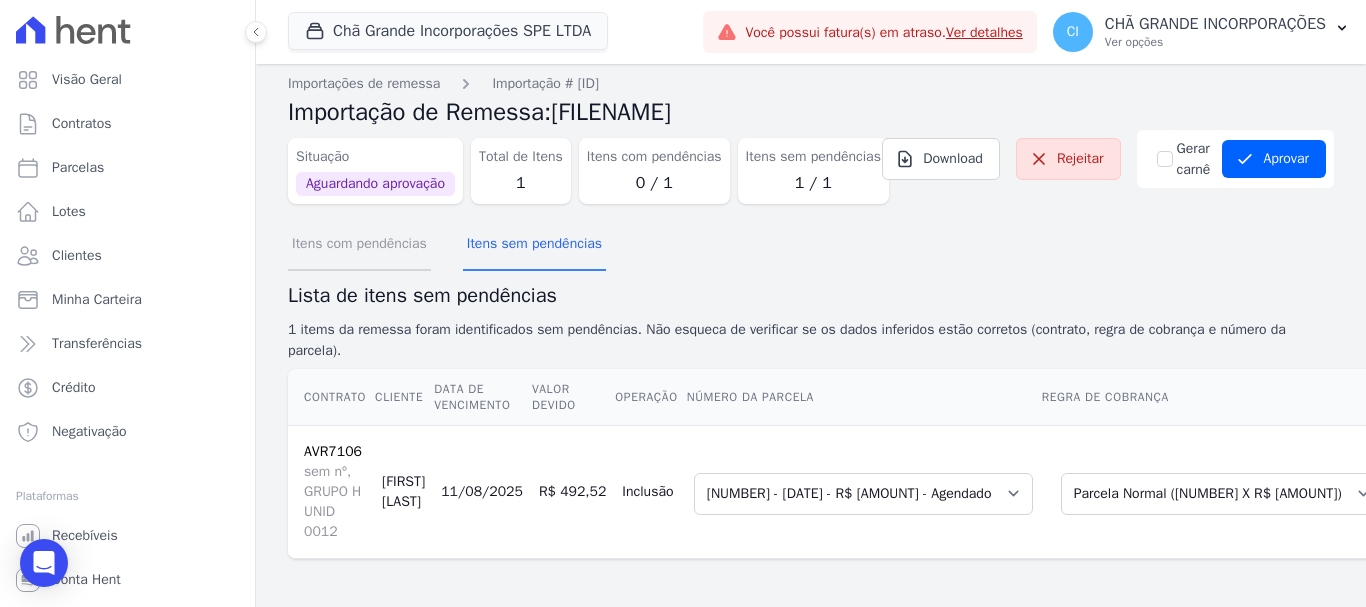 click on "Itens com pendências" at bounding box center (359, 245) 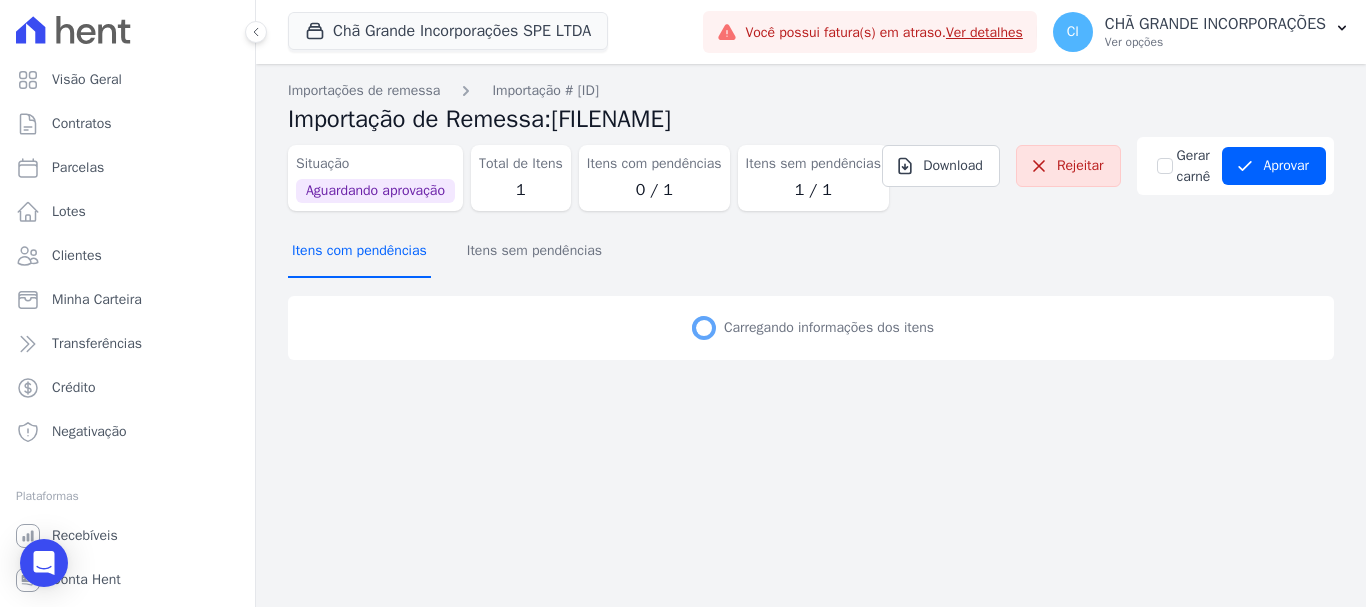 scroll, scrollTop: 0, scrollLeft: 0, axis: both 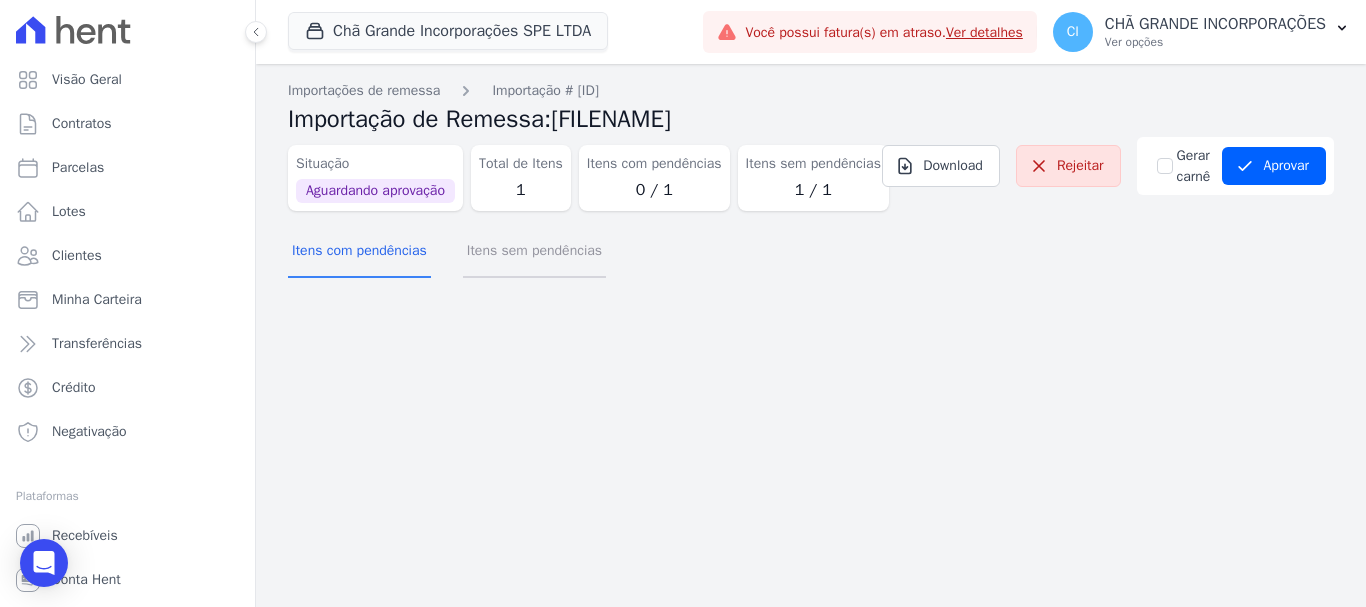 click on "Itens sem pendências" at bounding box center (534, 252) 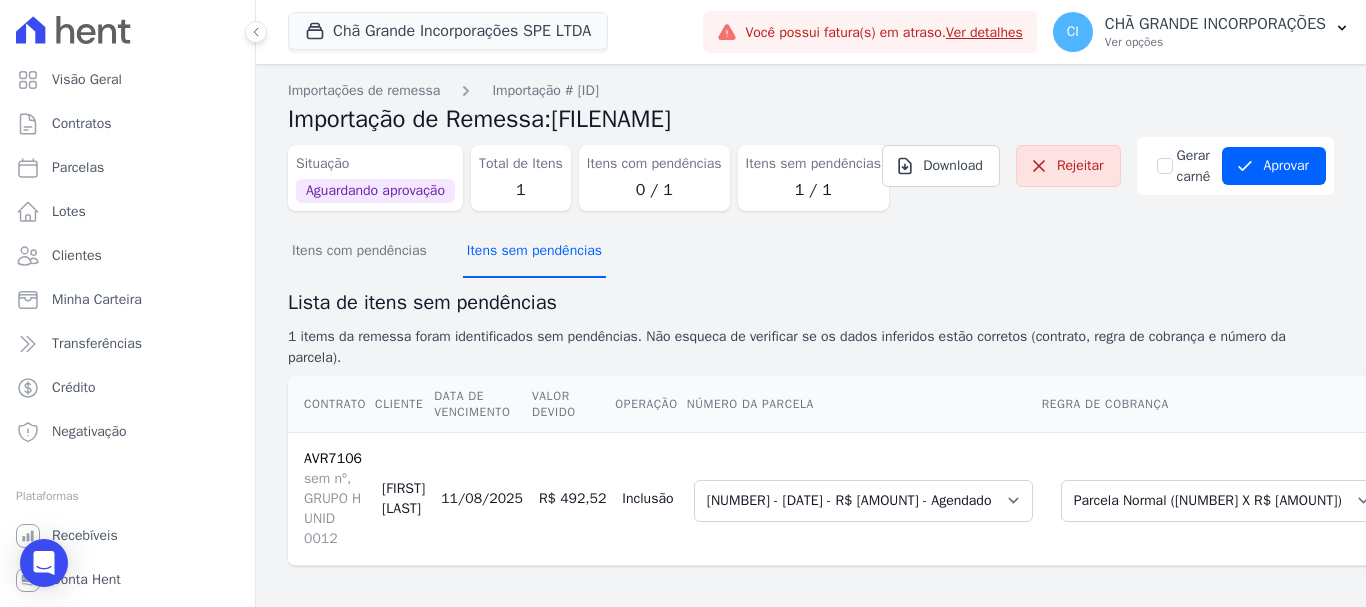 scroll, scrollTop: 95, scrollLeft: 0, axis: vertical 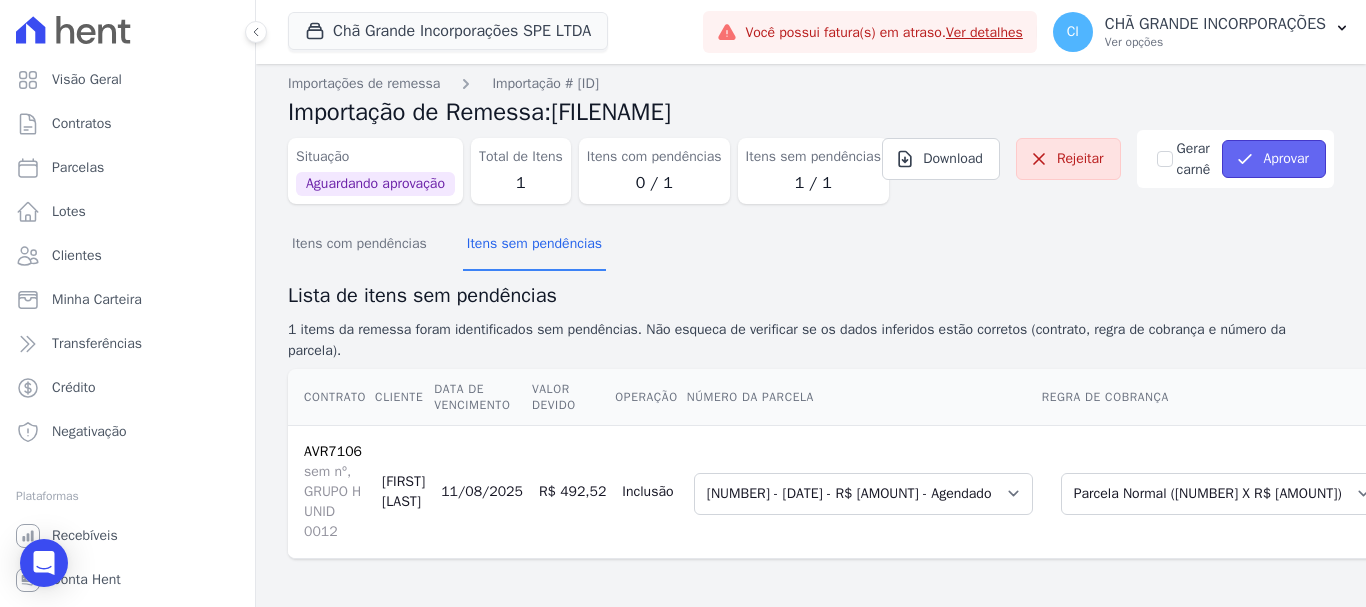 click on "Aprovar" at bounding box center (1274, 159) 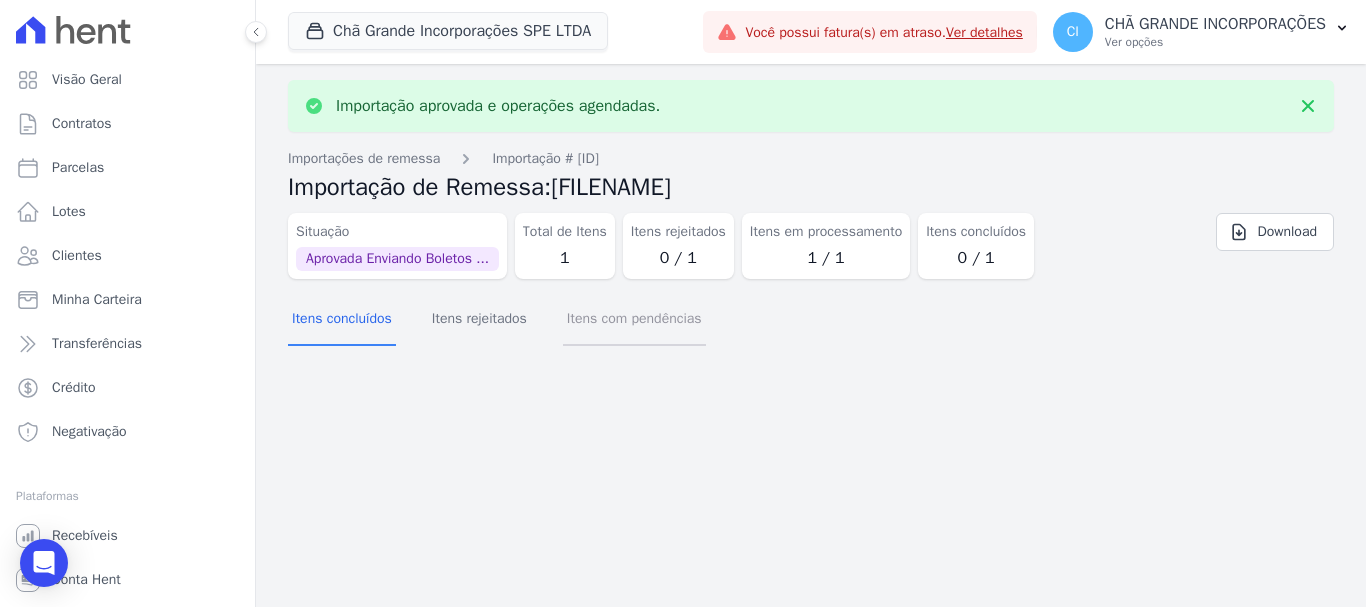 click on "Itens com pendências" at bounding box center (634, 320) 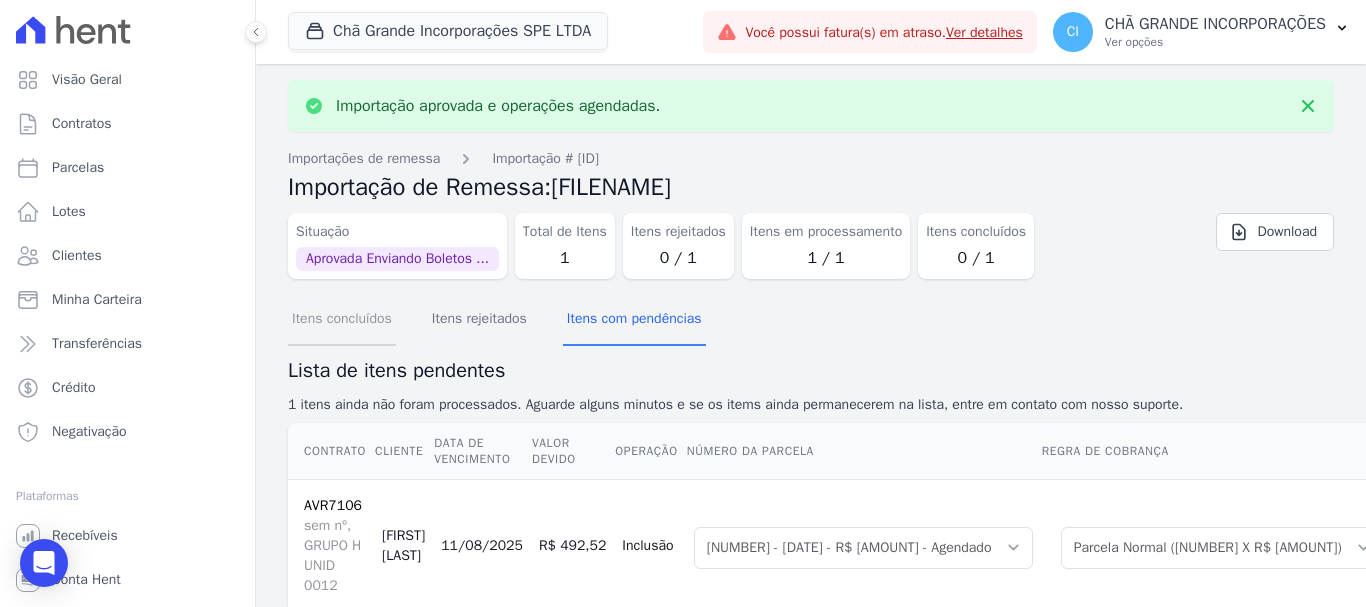 click on "Itens concluídos" at bounding box center [342, 320] 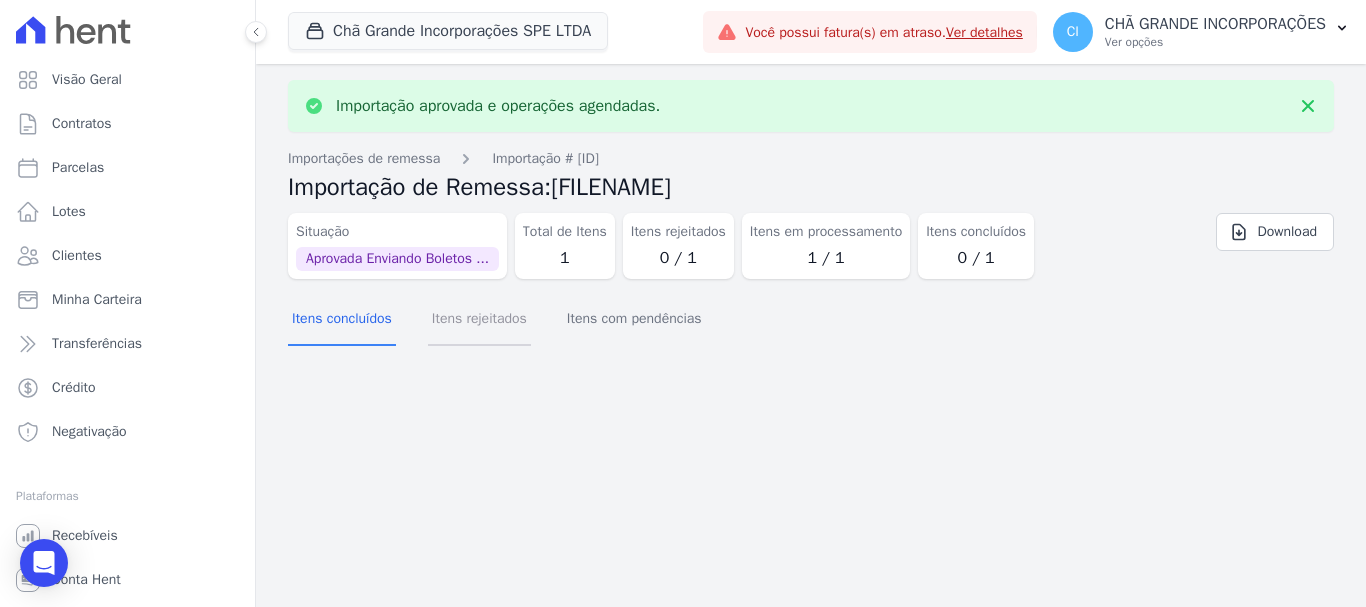 click on "Itens rejeitados" at bounding box center [479, 320] 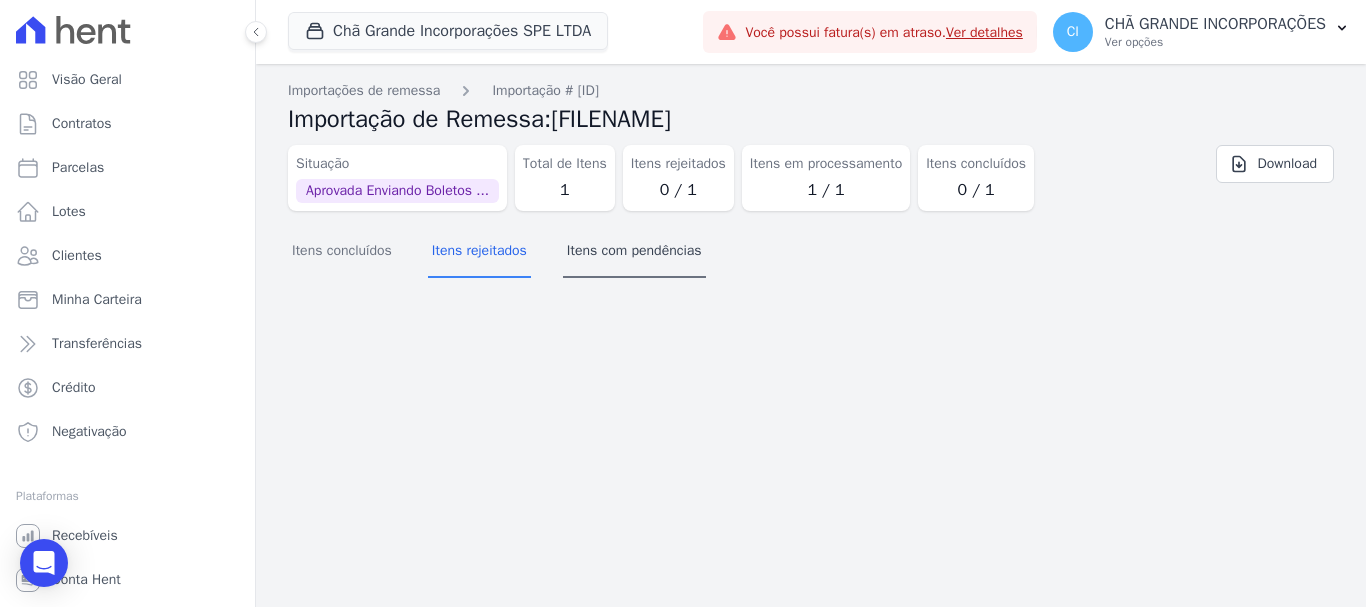 click on "Importação aprovada e operações agendadas.
Importações de remessa
Importação
# [ID]
Importação de Remessa:  [FILENAME]
Situação
Aprovada
Enviando Boletos ...
Total de Itens
[NUMBER]
Itens rejeitados
[NUMBER] / [NUMBER]
Itens em processamento
[NUMBER] / [NUMBER]
Itens concluídos
[NUMBER] / [NUMBER]" at bounding box center [811, 335] 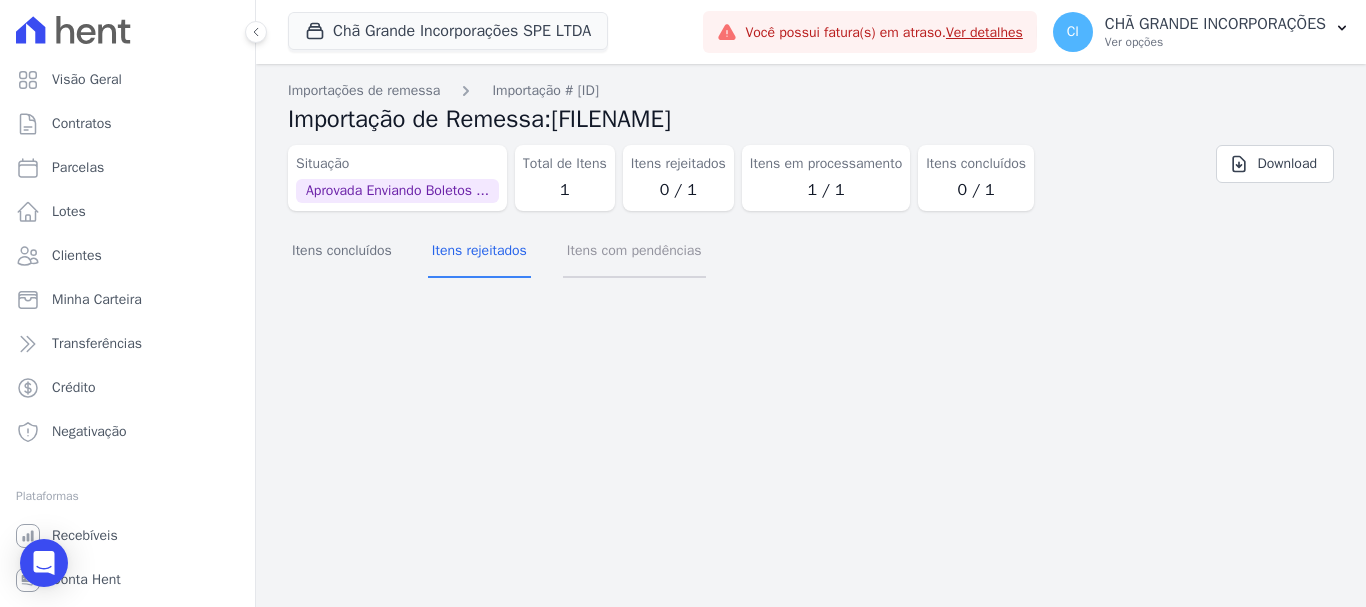 click on "Itens com pendências" at bounding box center [634, 252] 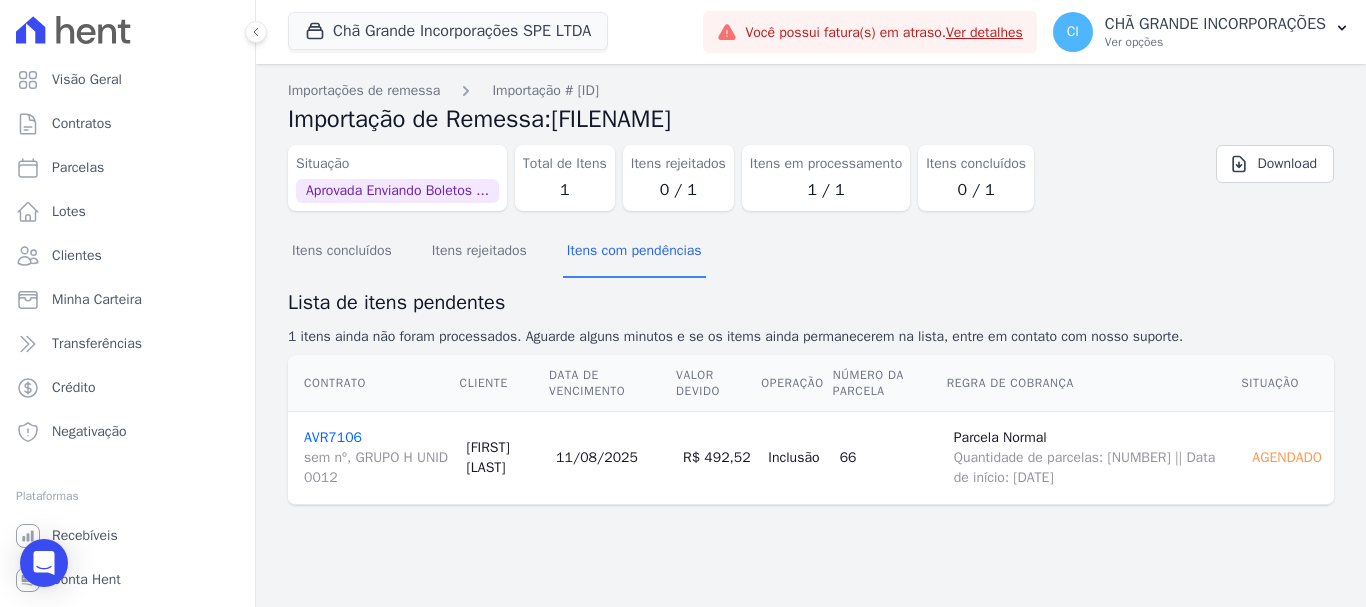 click on "[ID]
sem nº, GRUPO H UNID 0012" at bounding box center (377, 458) 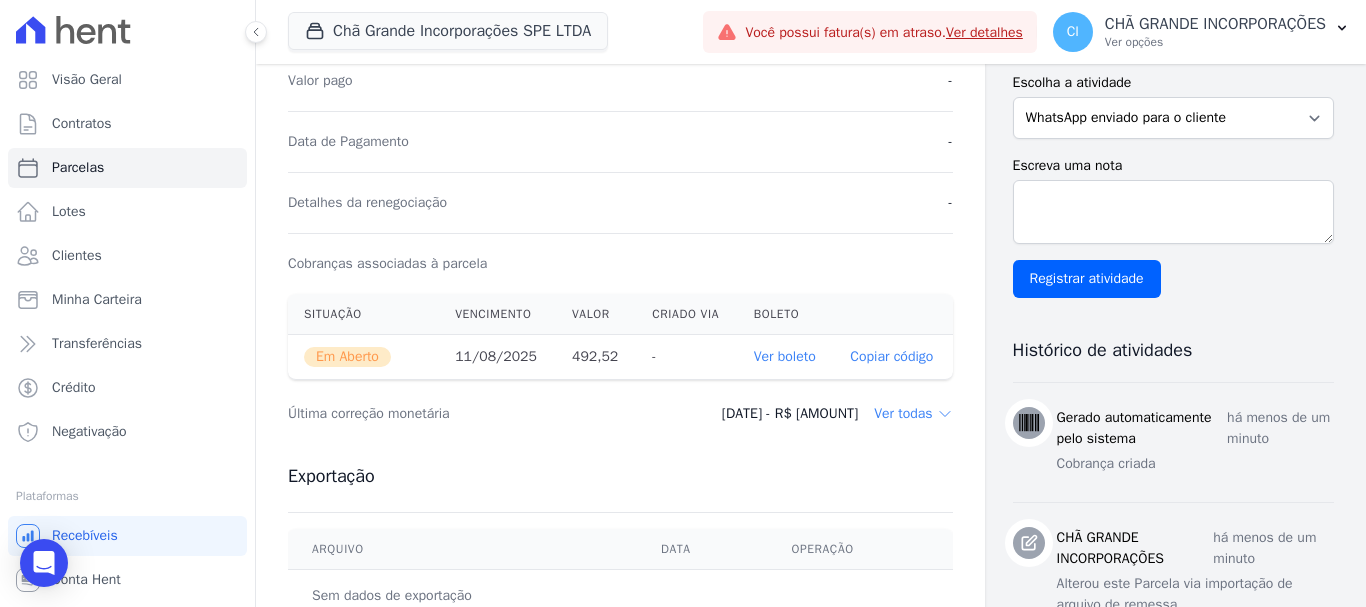 scroll, scrollTop: 500, scrollLeft: 0, axis: vertical 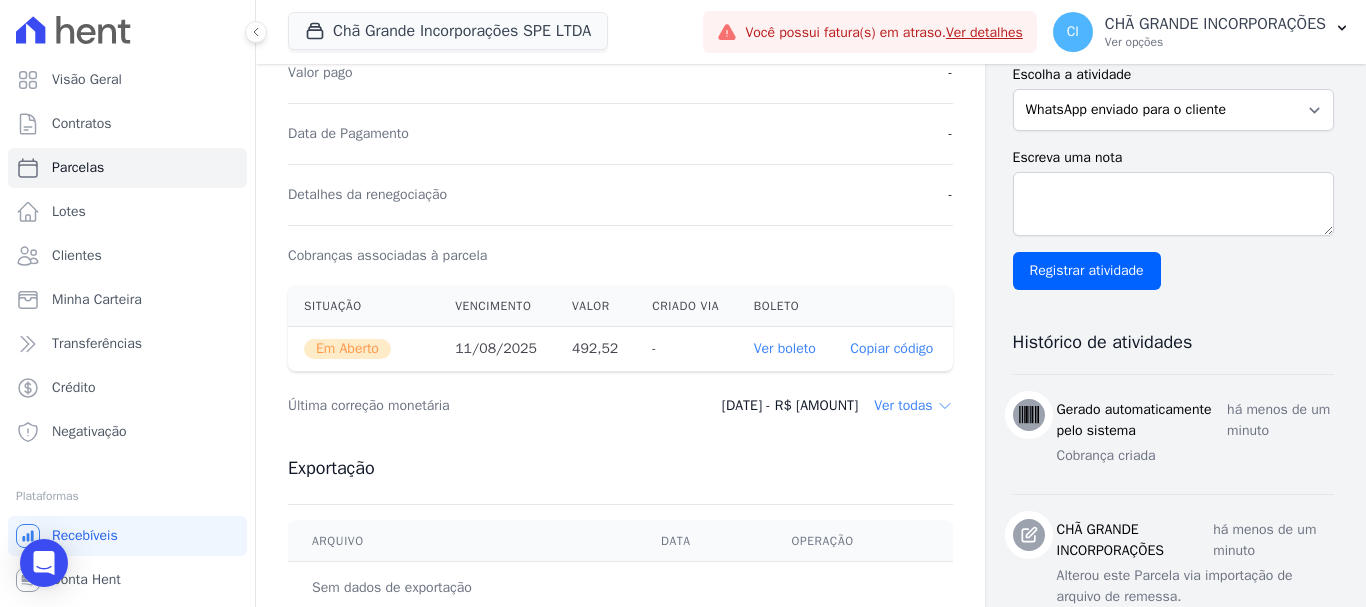 click on "Ver boleto" at bounding box center (785, 348) 